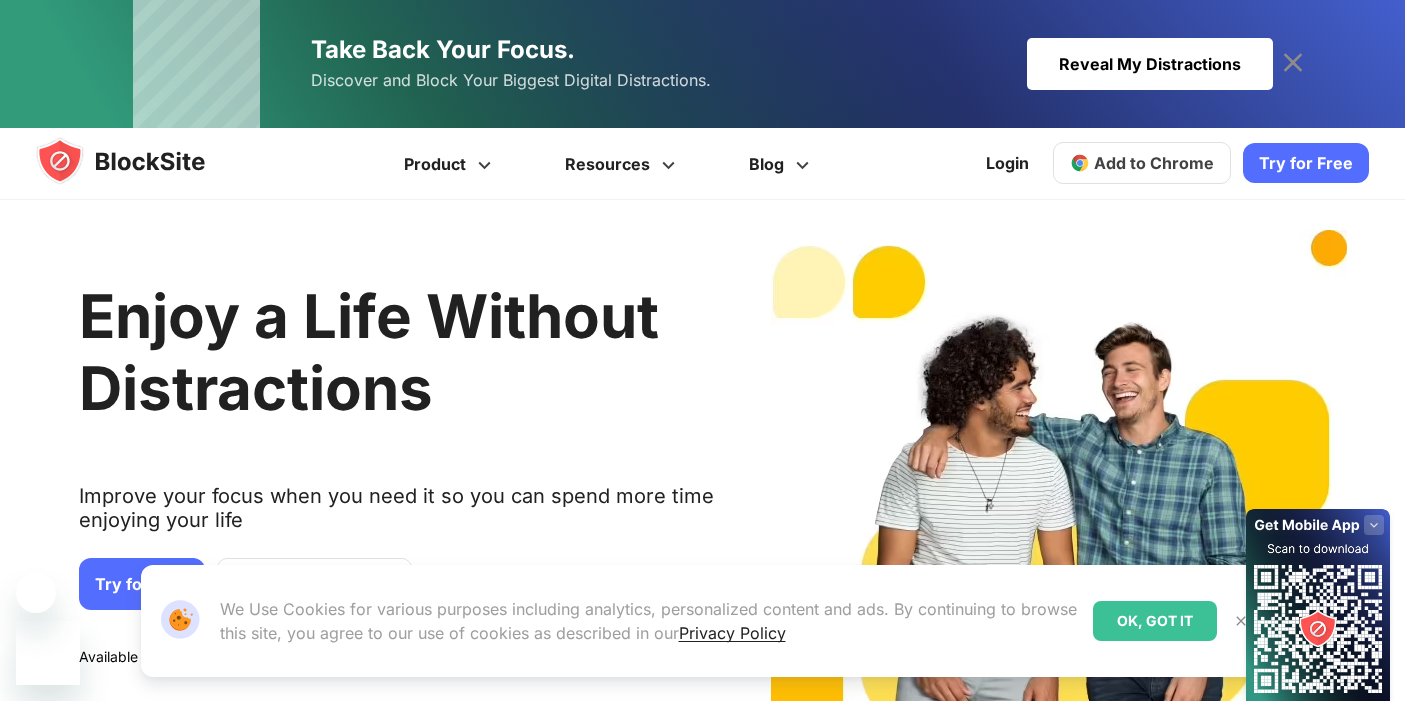 scroll, scrollTop: 0, scrollLeft: 0, axis: both 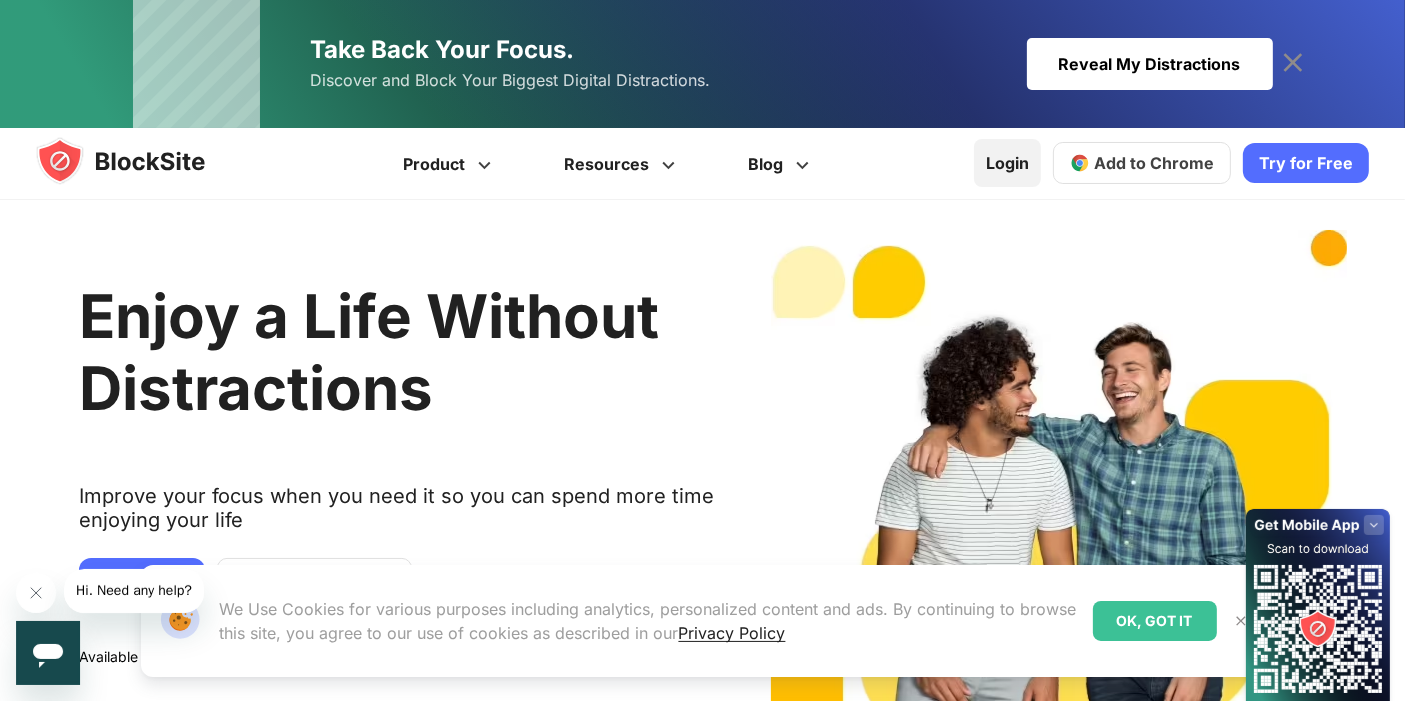 click on "Login" at bounding box center (1007, 163) 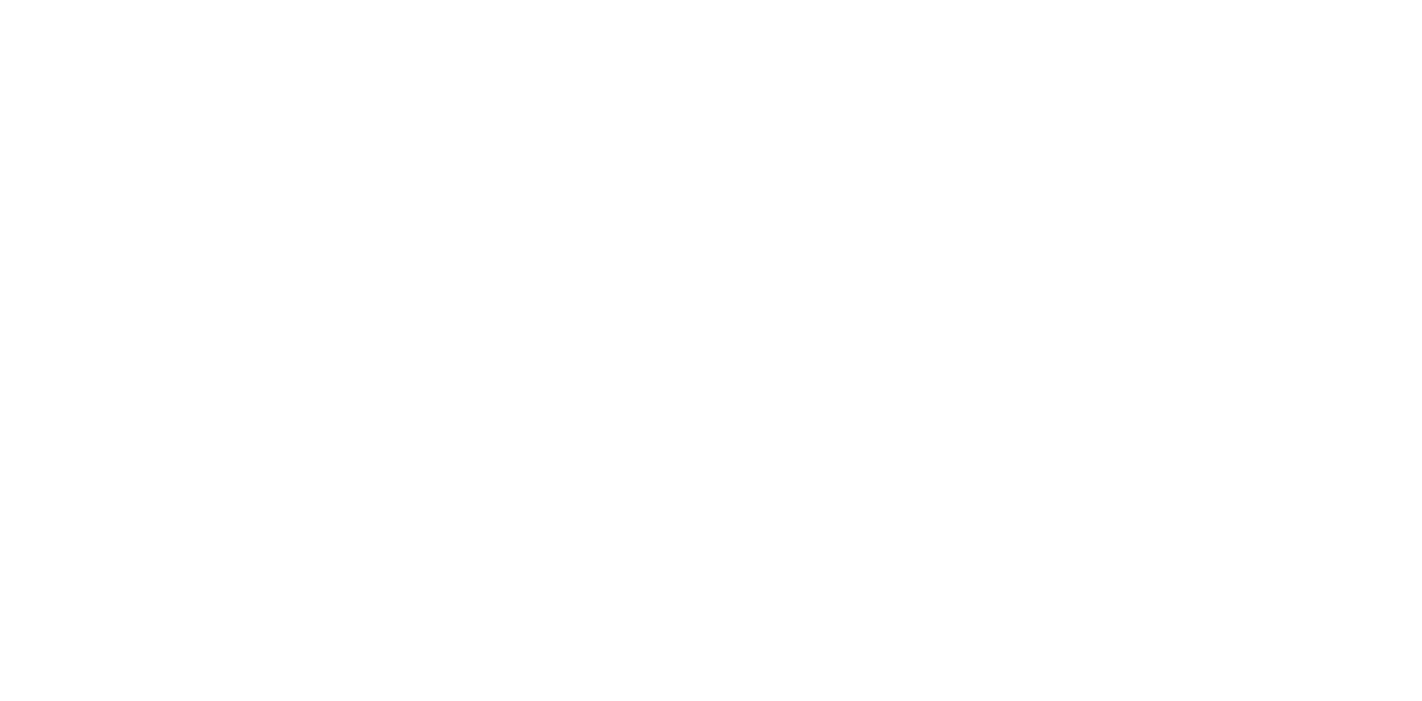 scroll, scrollTop: 0, scrollLeft: 0, axis: both 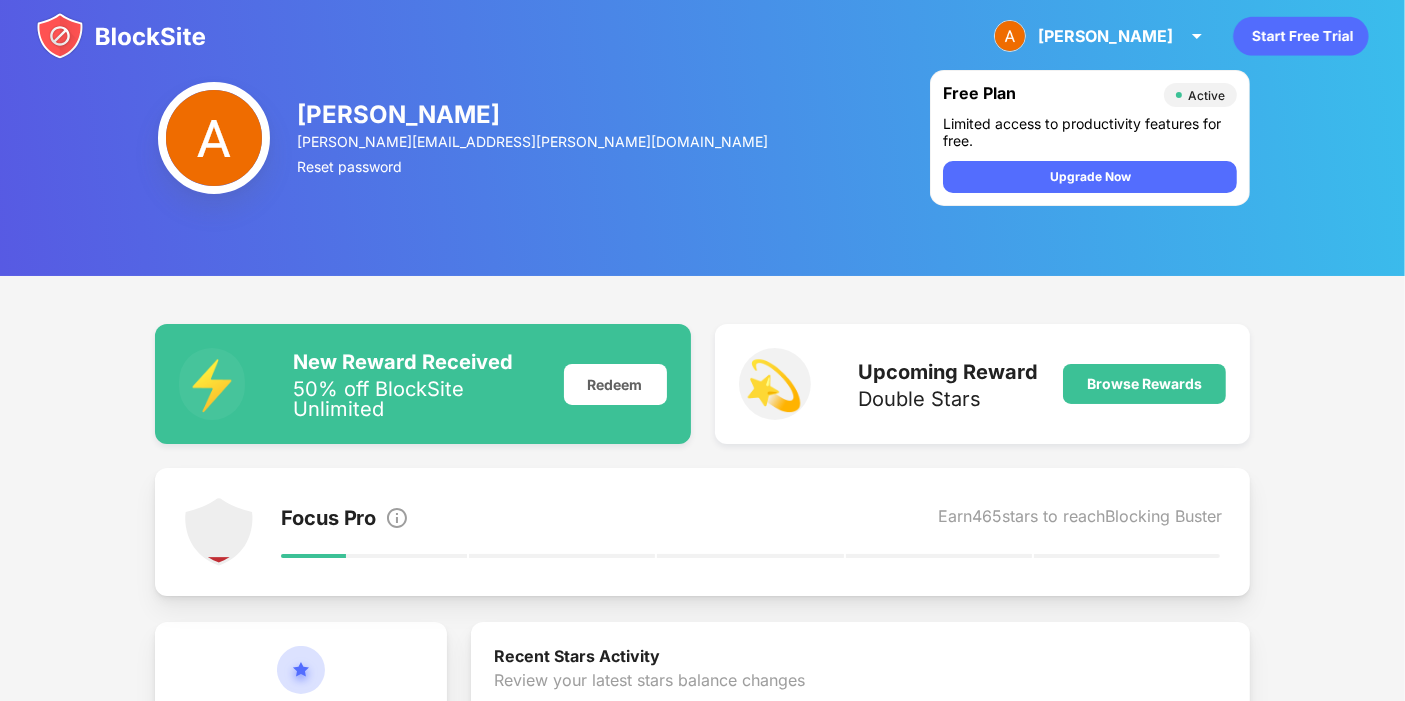 drag, startPoint x: 1403, startPoint y: 248, endPoint x: 1421, endPoint y: 383, distance: 136.19472 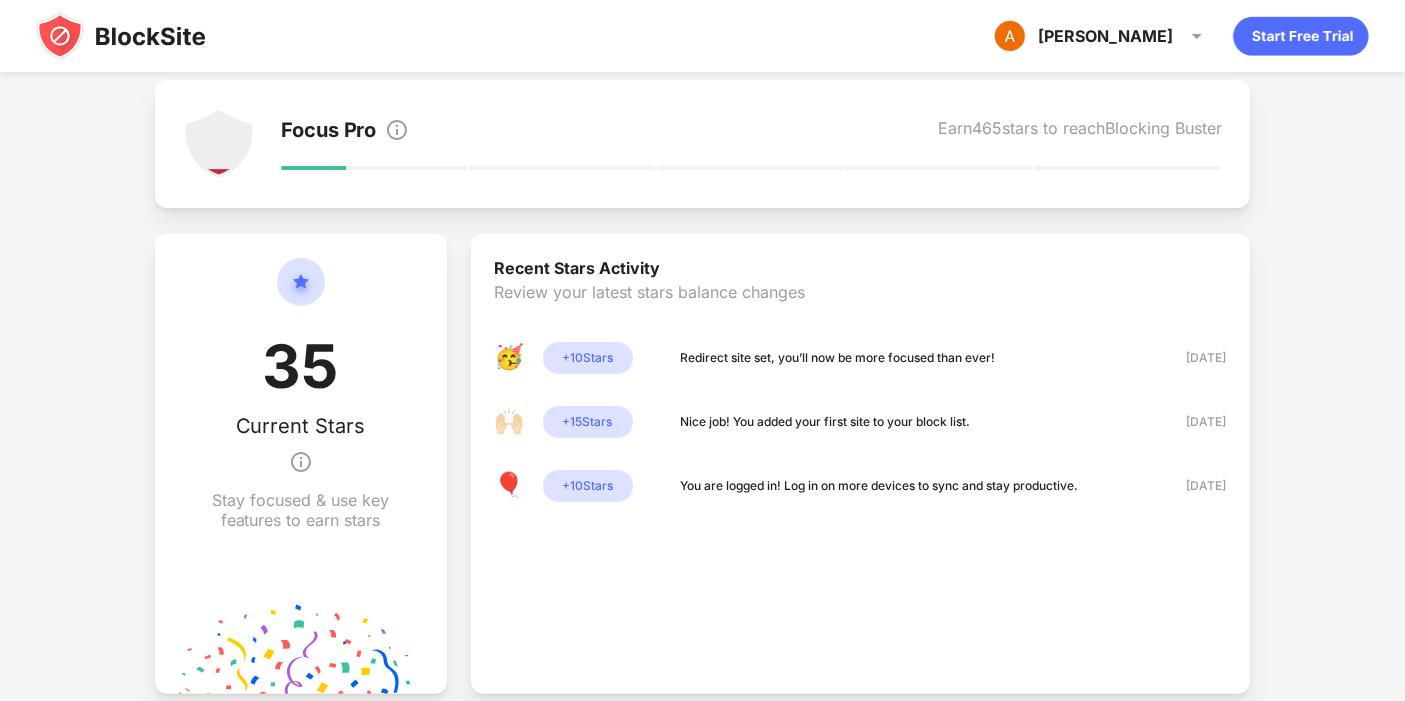 scroll, scrollTop: 308, scrollLeft: 0, axis: vertical 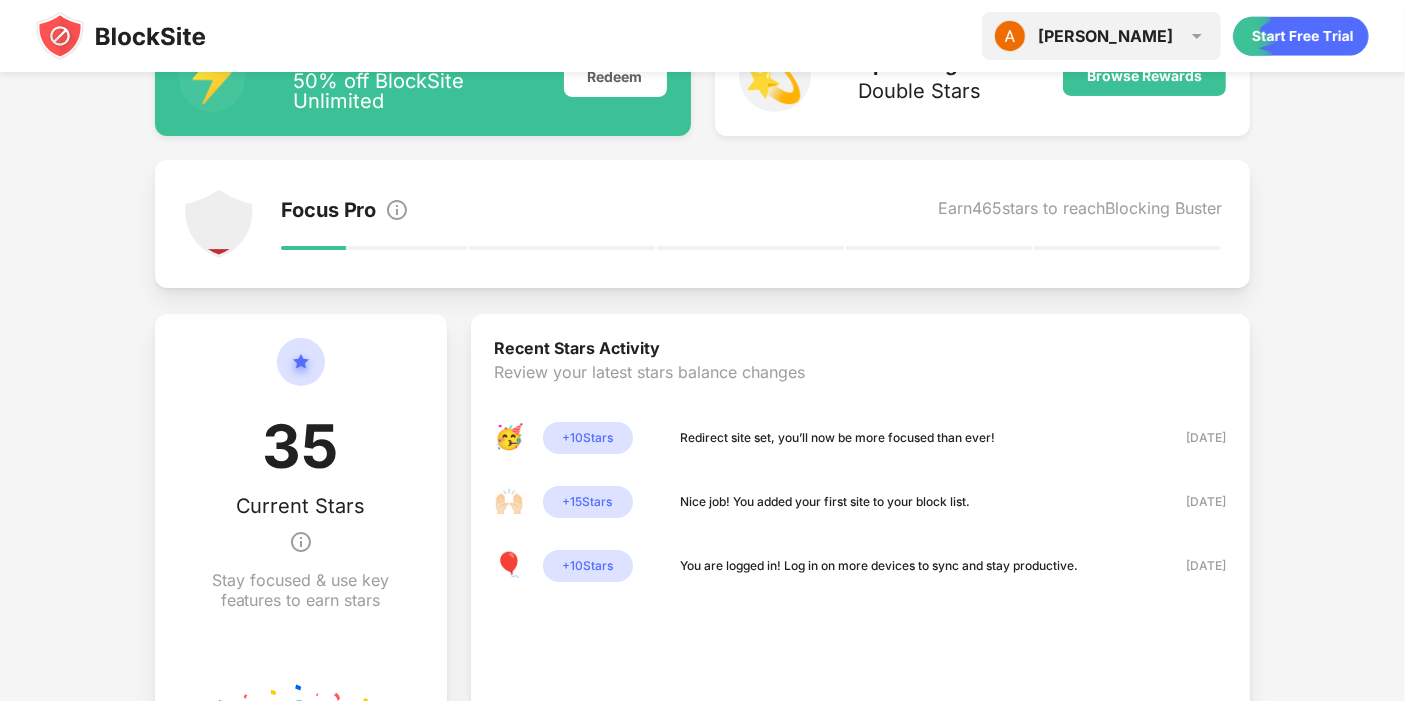 click on "Andrew Andrew Borseth View Account Insights Premium Rewards Settings Support Log Out" at bounding box center (1101, 36) 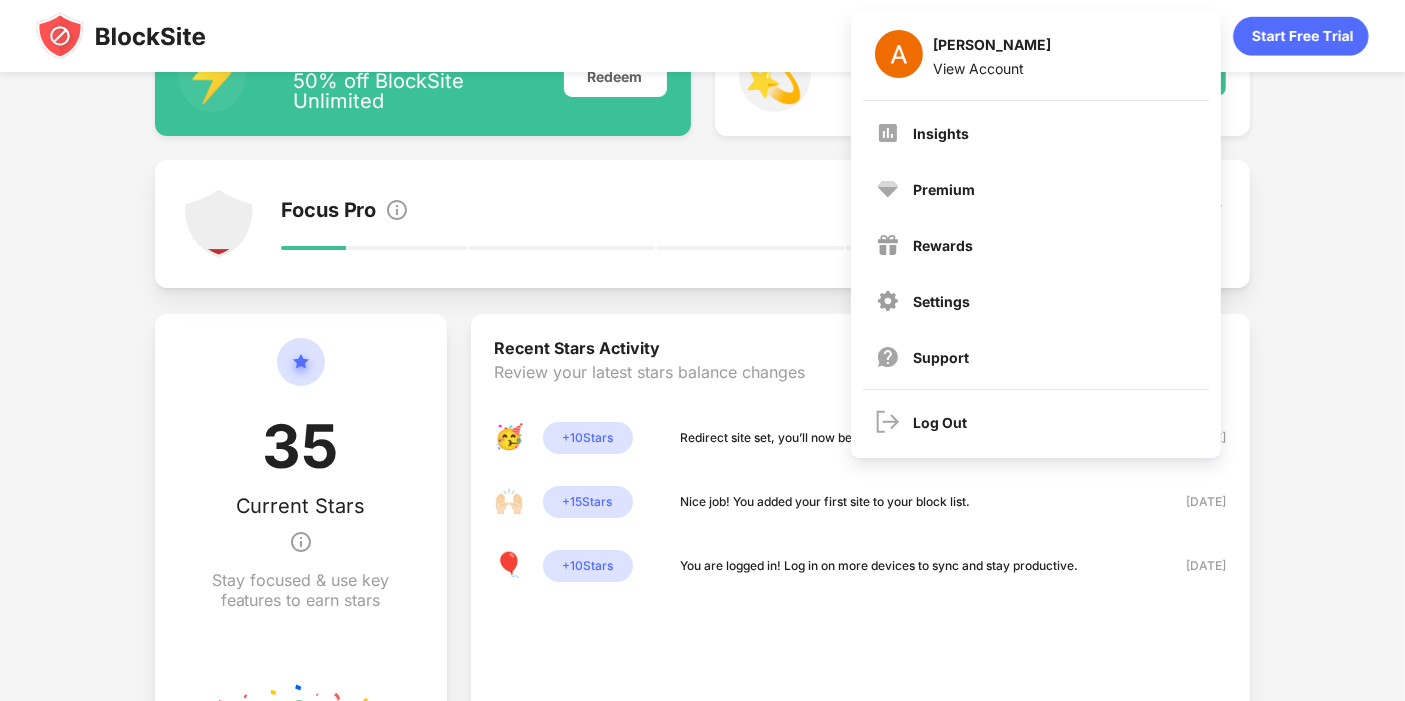 click on "⚡️ New Reward Received 50% off BlockSite Unlimited Redeem 💫 Upcoming Reward Double Stars Browse Rewards Focus Pro Earn  465  stars to reach  Blocking Buster 35 Current Stars Stay focused & use key features to earn stars Recent Stars Activity Review your latest stars balance changes 🥳 + 10  Stars Redirect site set, you’ll now be more focused than ever! 11 Jul 2025 🙌🏻 + 15  Stars Nice job! You added your first site to your block list. 11 Jul 2025 🎈 + 10  Stars You are logged in! Log in on more devices to sync and stay productive. 11 Jul 2025 Unleash the Full Power of BlockSite 3 Day free trial. Cancel anytime, no questions asked. Go Unlimited Why Go Unlimited? Category Blocking Fastest way to block Add Unlimited Sites To Your Block List Anywhere. Anytime. Learn About Your Browsing Habits Explore browsing trends Choose Your Own Block Page Your own images & text" at bounding box center (702, 607) 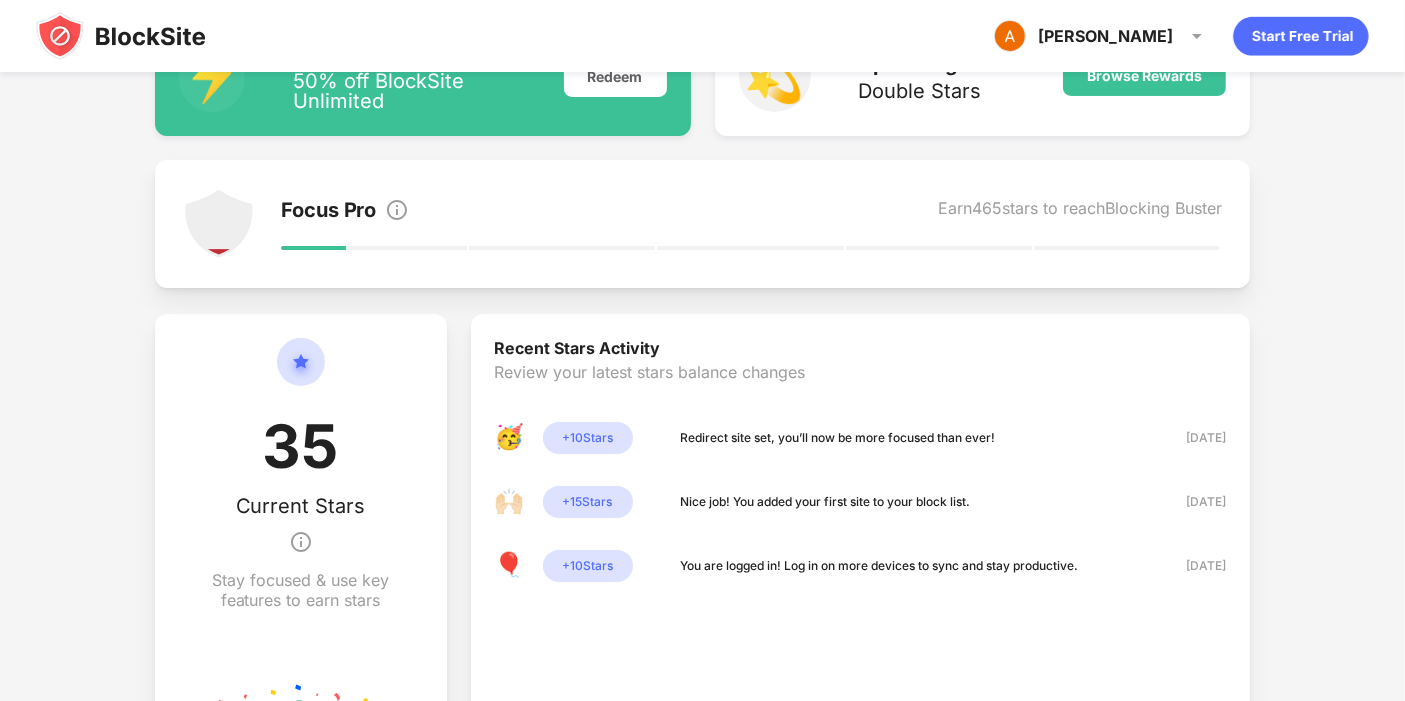 drag, startPoint x: 1401, startPoint y: 278, endPoint x: 1420, endPoint y: 198, distance: 82.2253 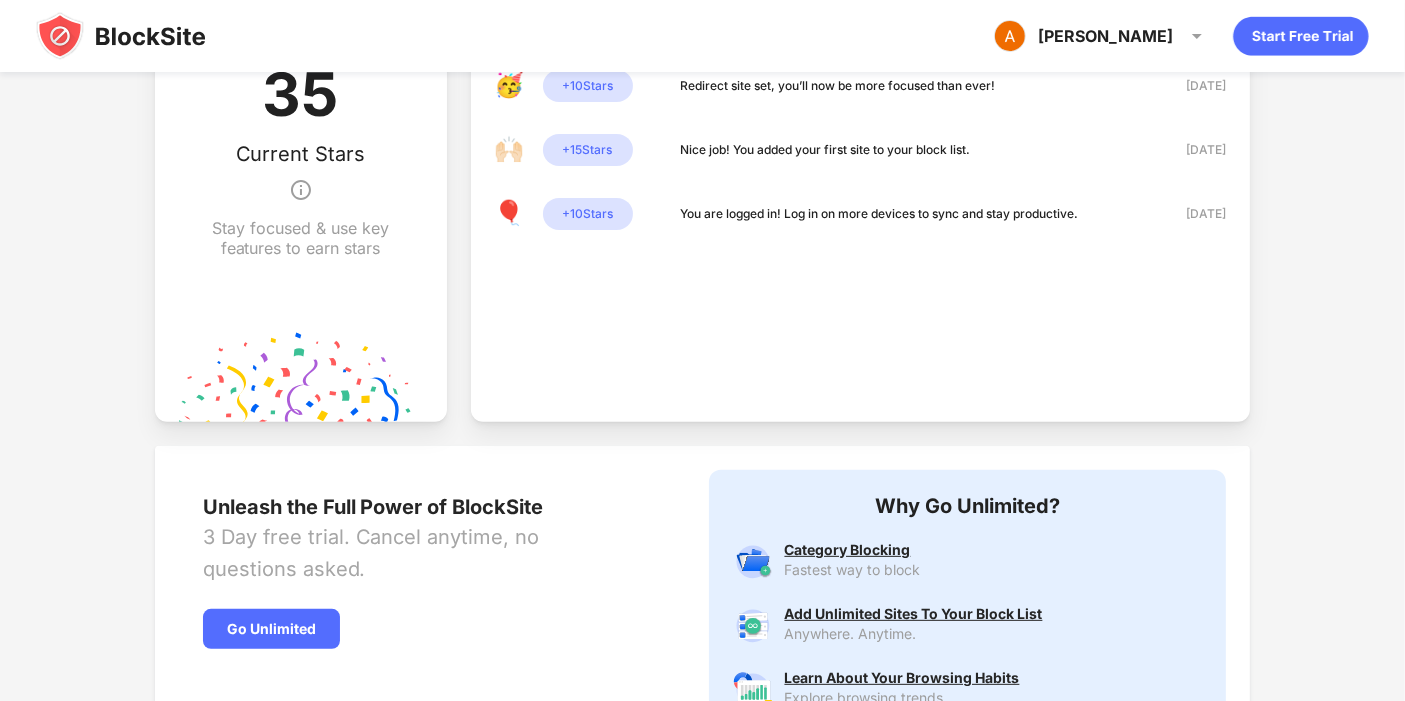scroll, scrollTop: 925, scrollLeft: 0, axis: vertical 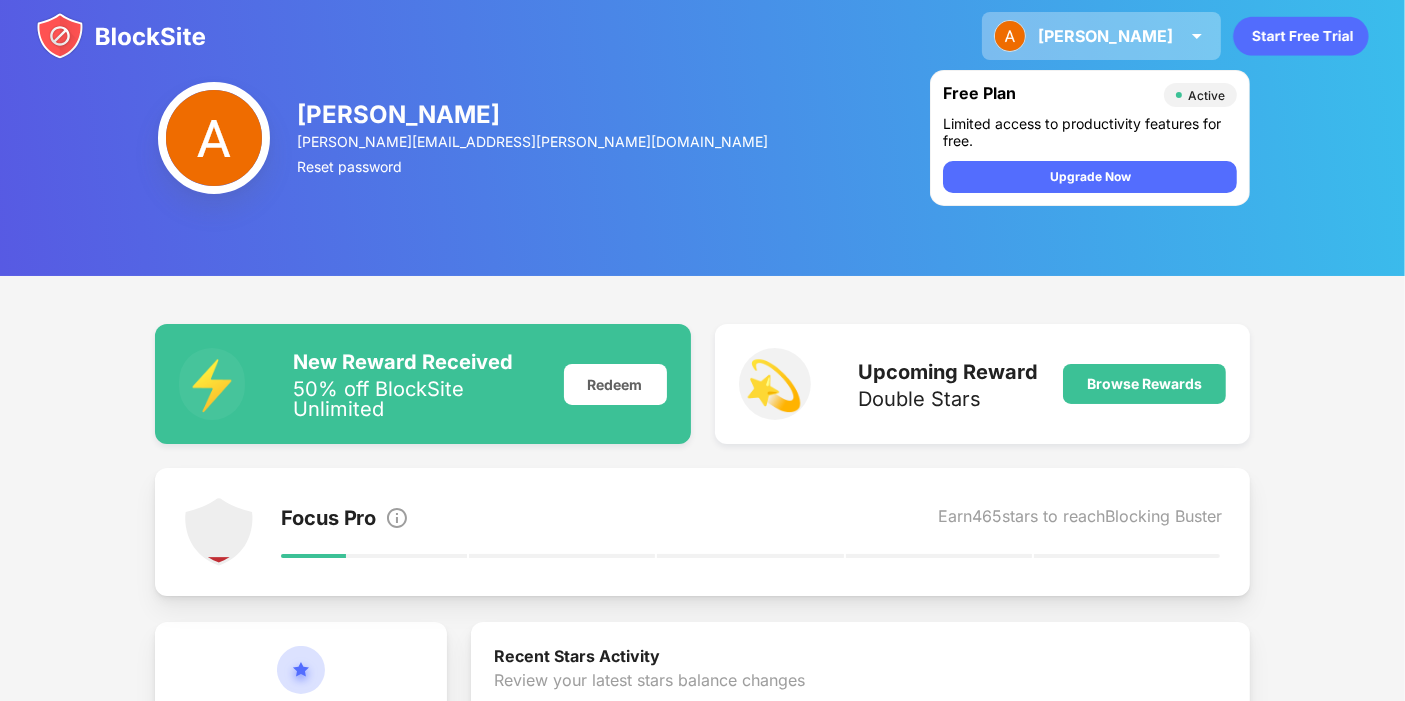 click on "[PERSON_NAME]" at bounding box center [1105, 36] 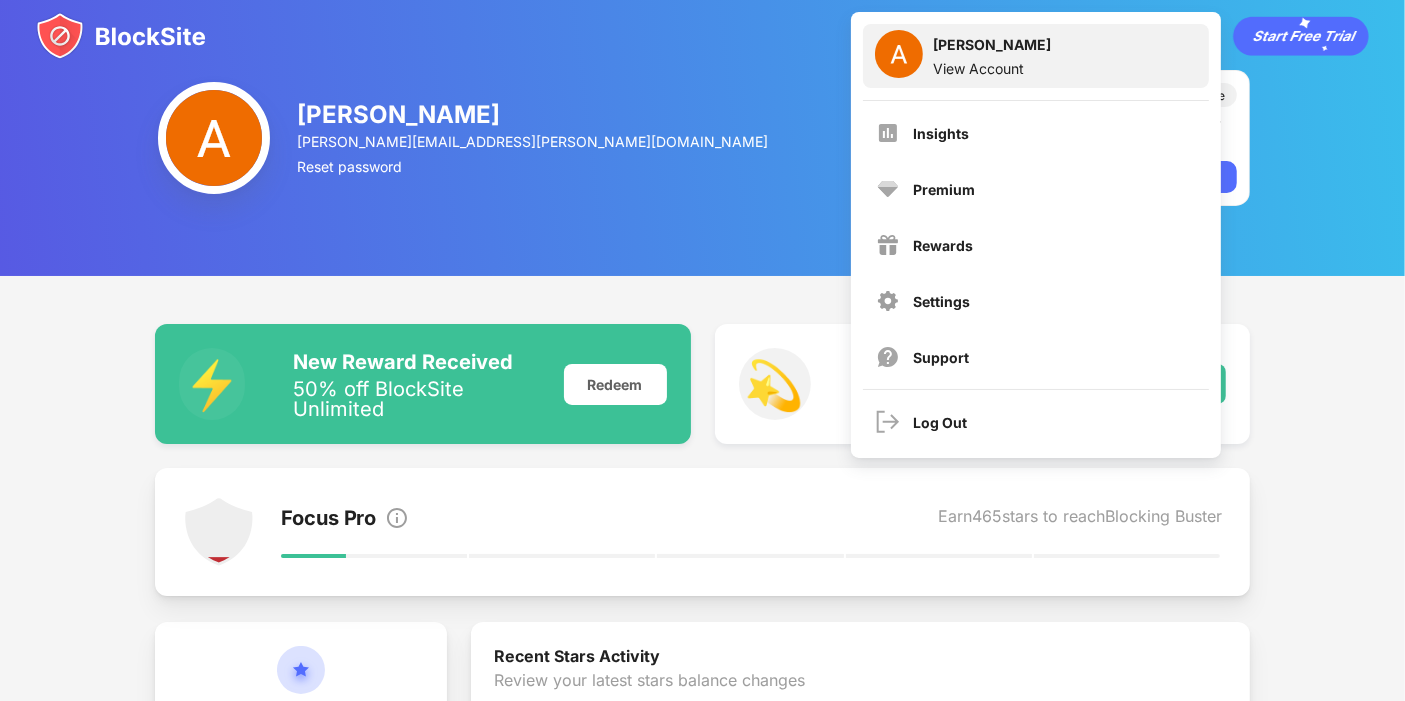 click on "View Account" at bounding box center [992, 68] 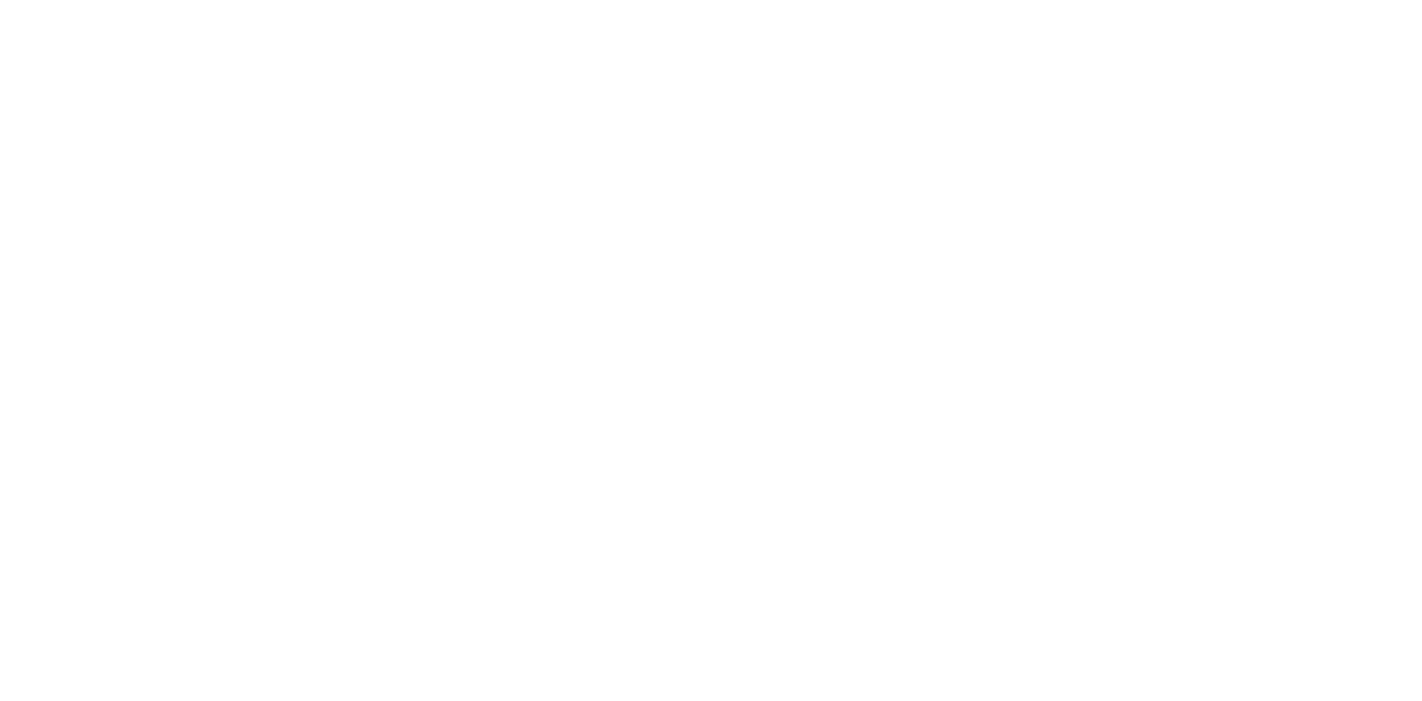 scroll, scrollTop: 0, scrollLeft: 0, axis: both 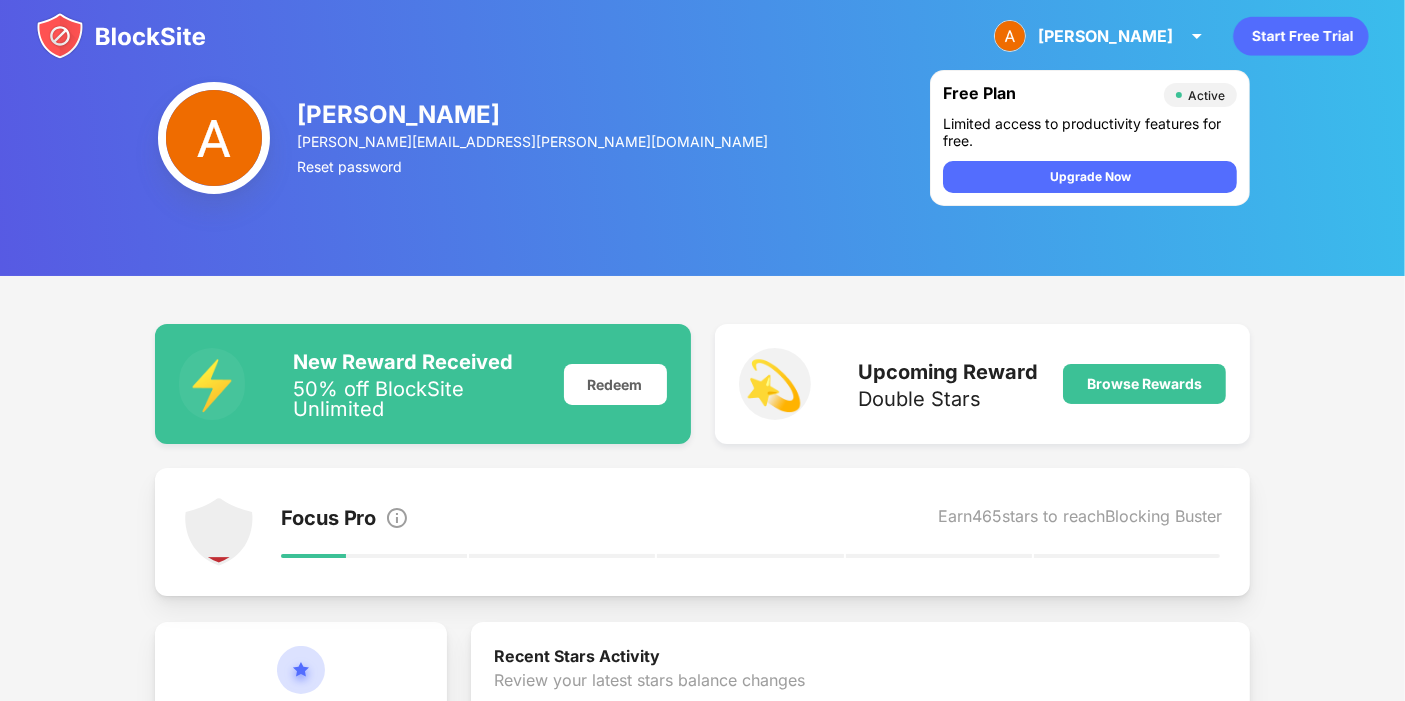 click at bounding box center (214, 138) 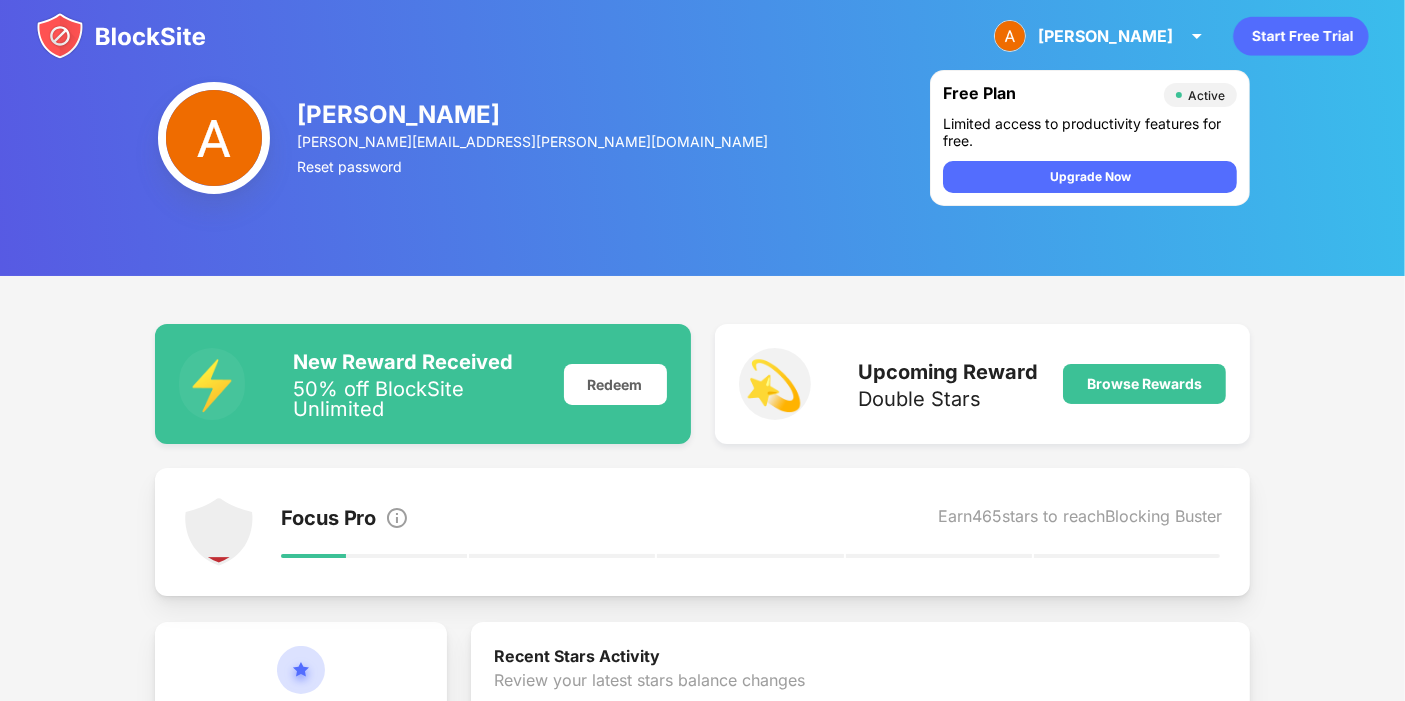 click at bounding box center (121, 36) 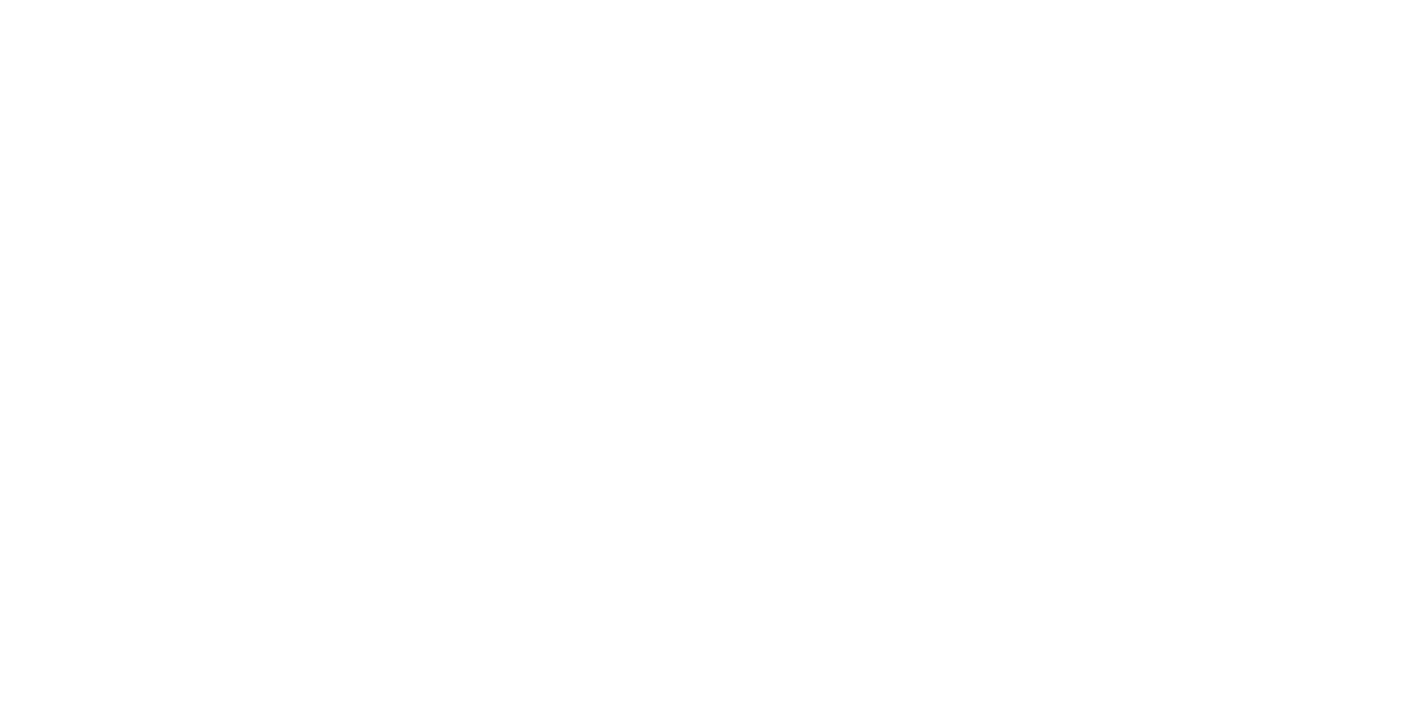 scroll, scrollTop: 0, scrollLeft: 0, axis: both 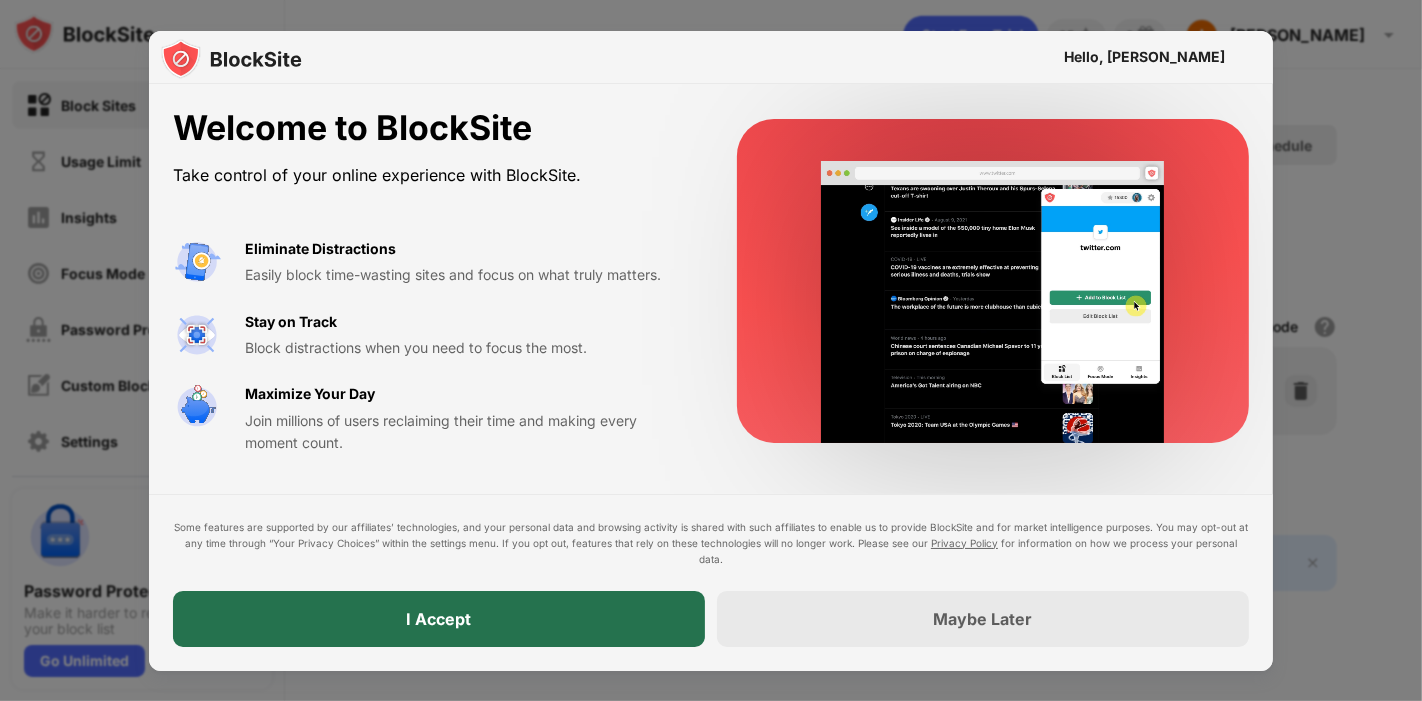 click on "I Accept" at bounding box center (439, 619) 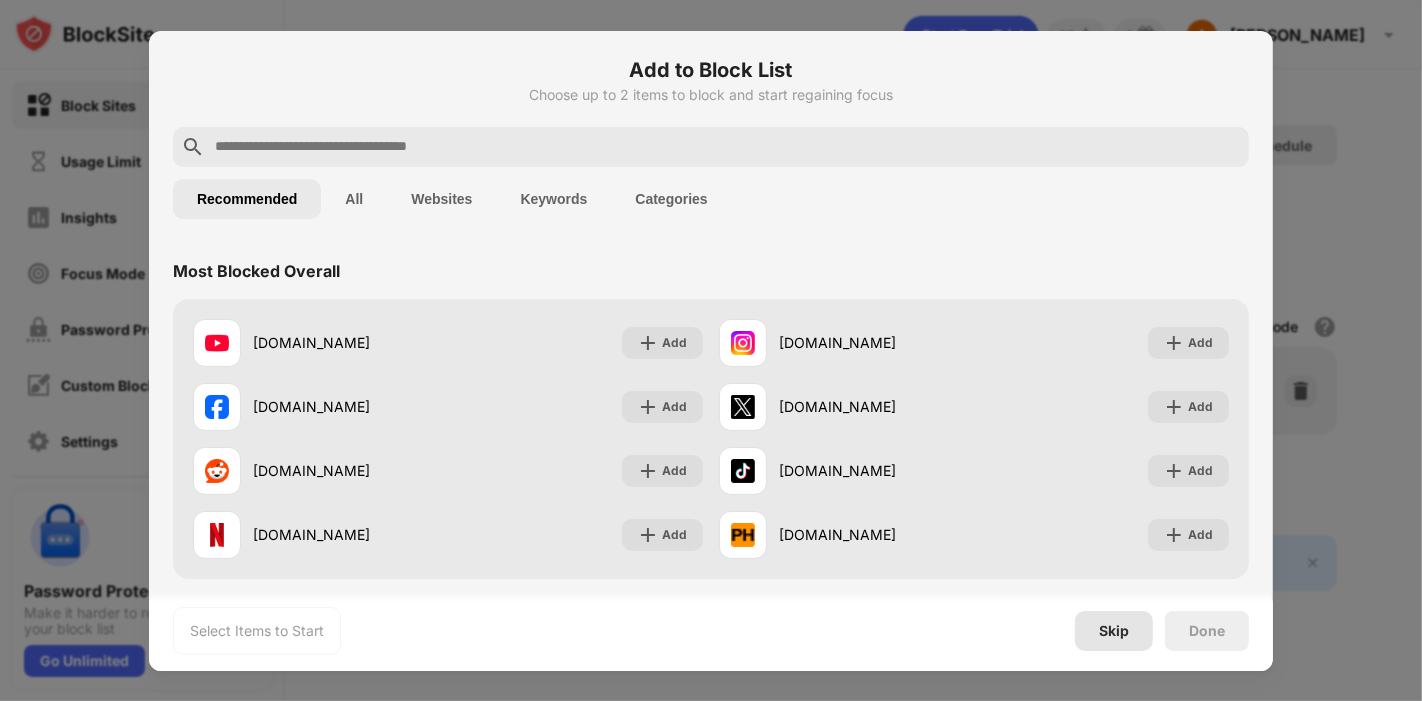 click on "Skip" at bounding box center (1114, 631) 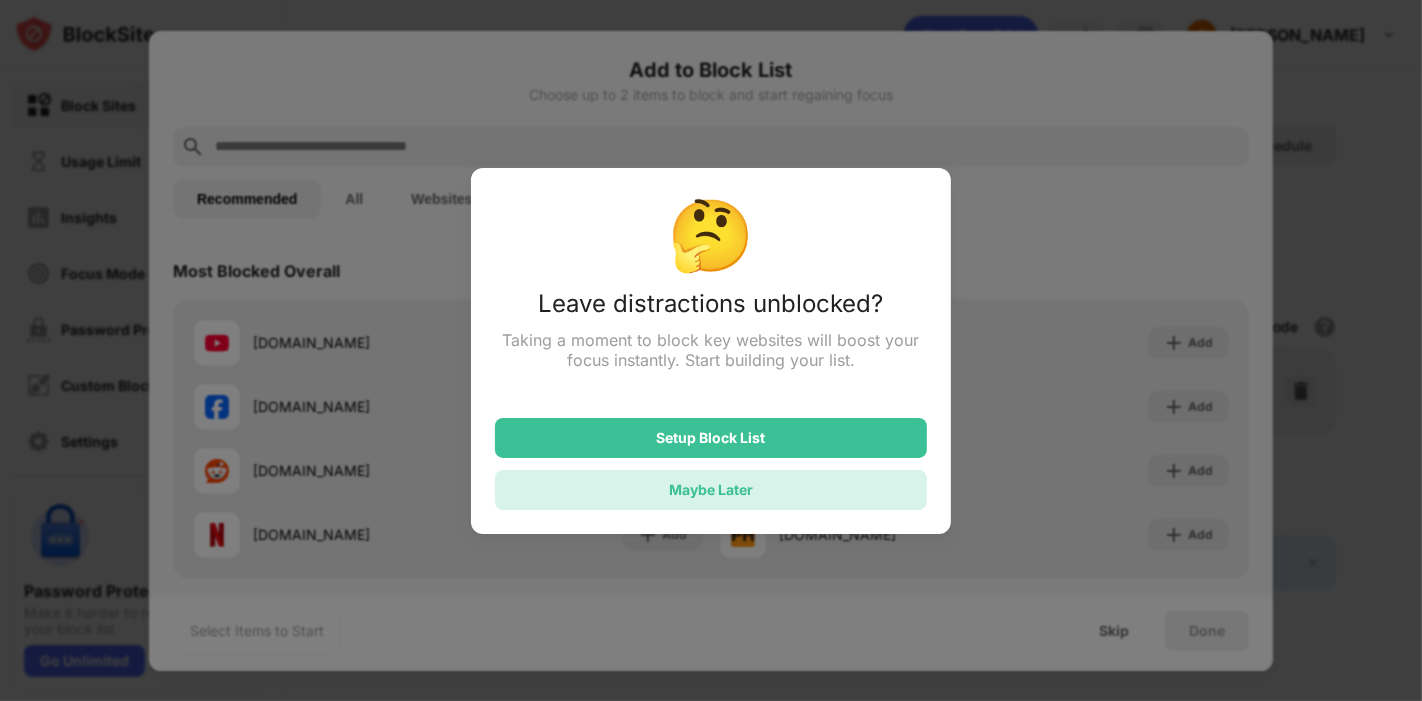 click on "Maybe Later" at bounding box center (711, 490) 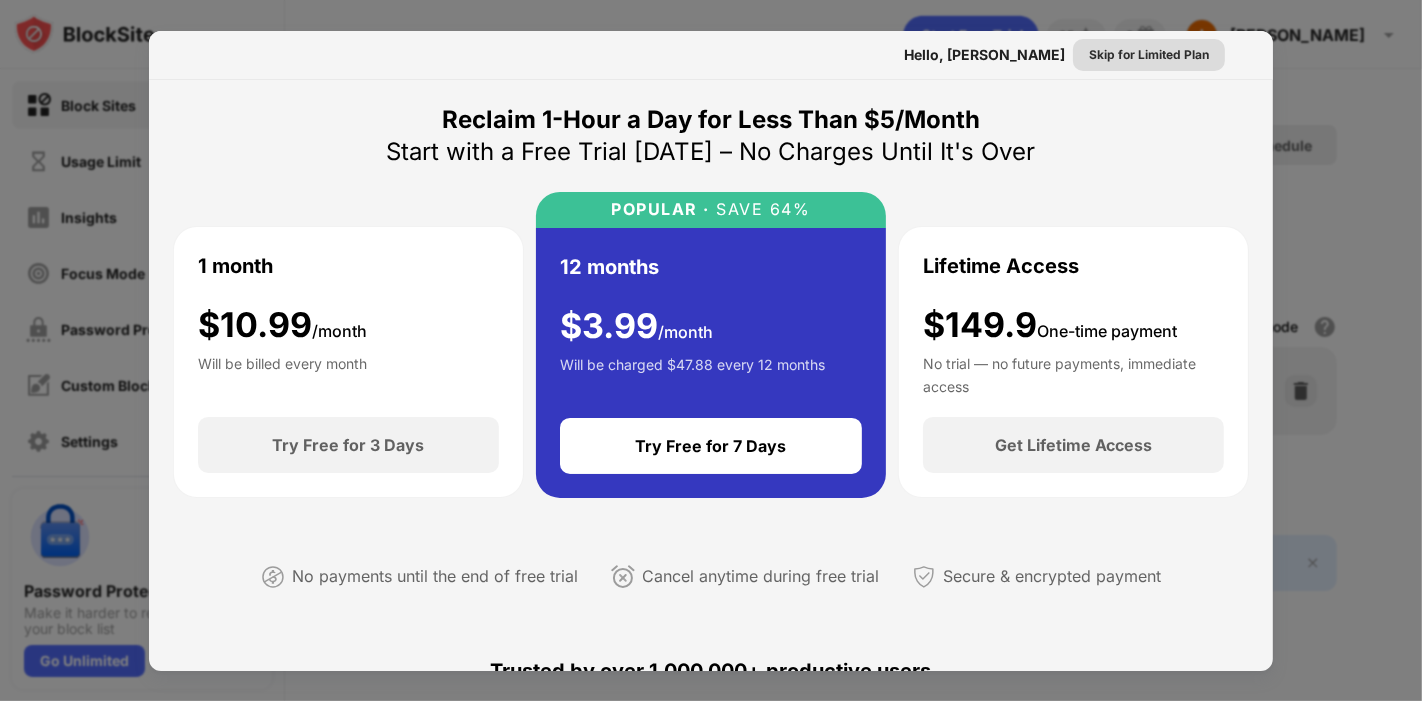 click on "Skip for Limited Plan" at bounding box center (1149, 55) 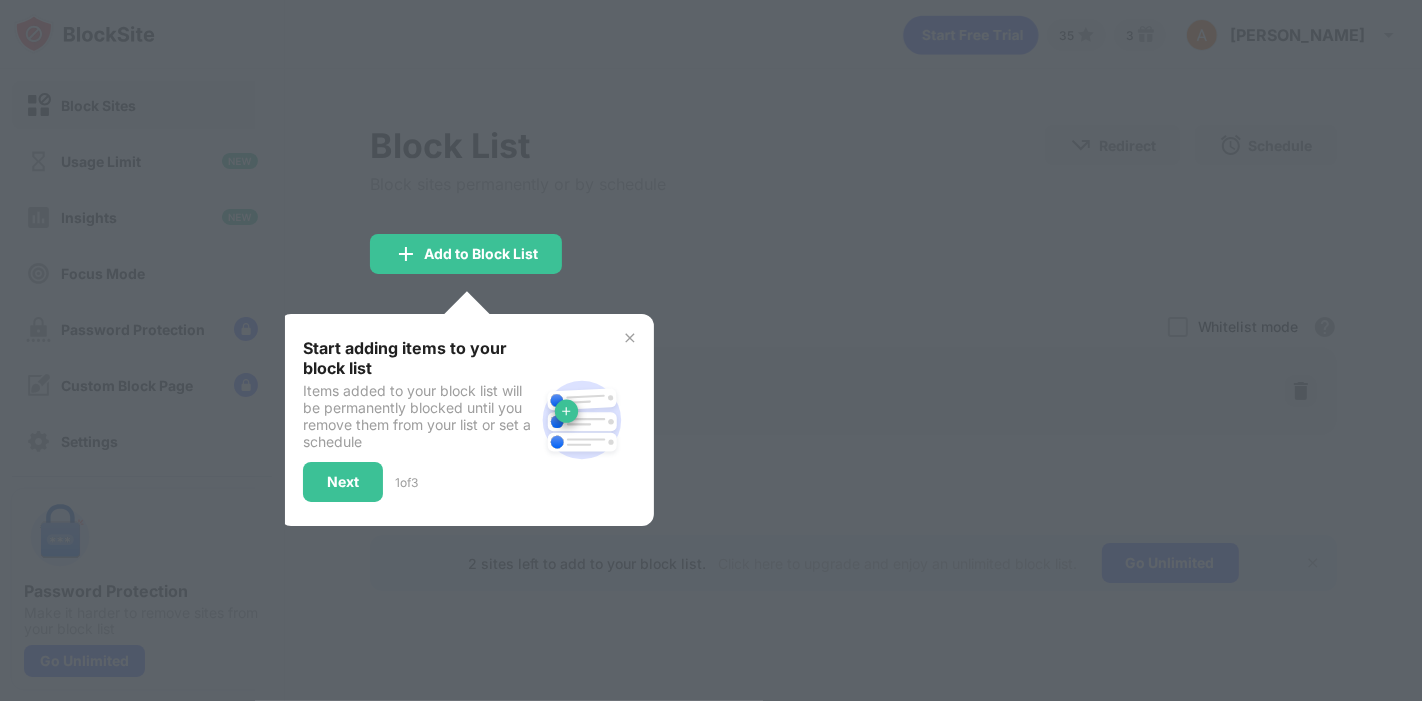 click at bounding box center [630, 338] 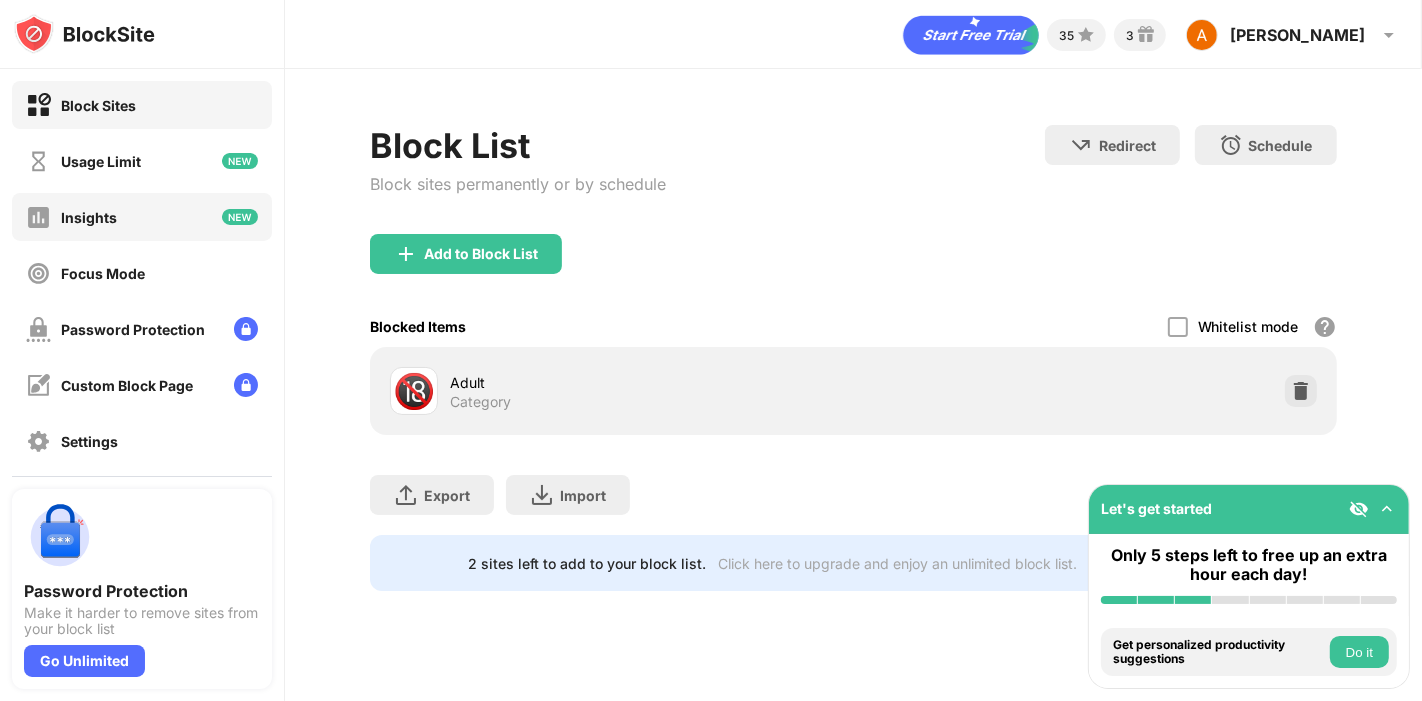 click on "Insights" at bounding box center (142, 217) 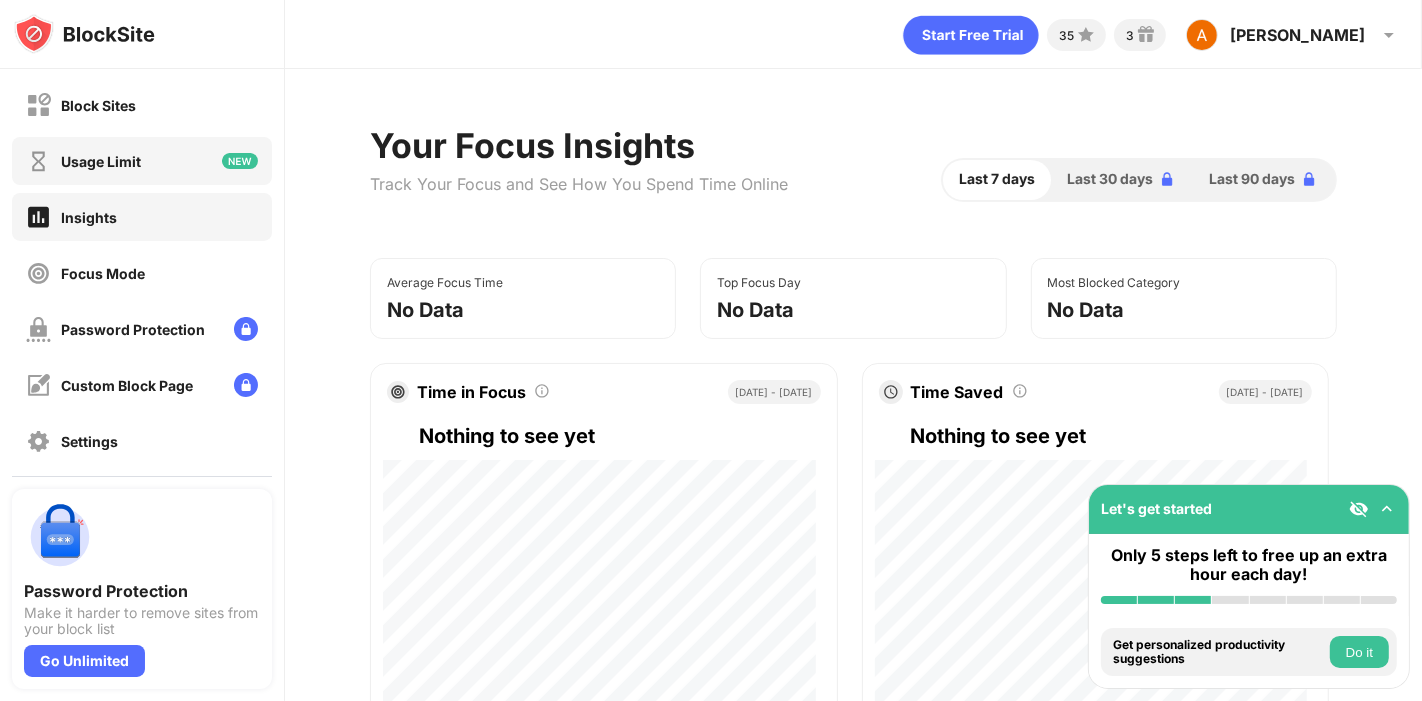 click on "Usage Limit" at bounding box center [142, 161] 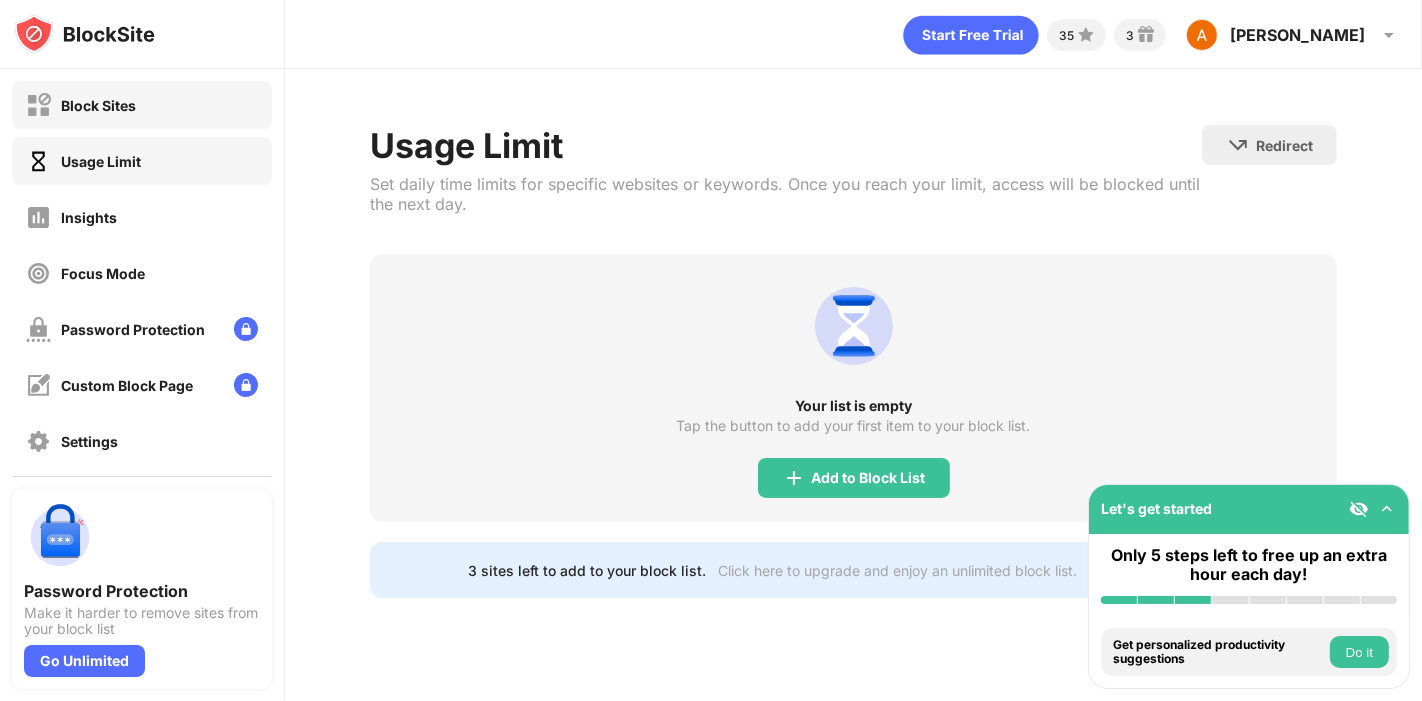click on "Block Sites" at bounding box center [142, 105] 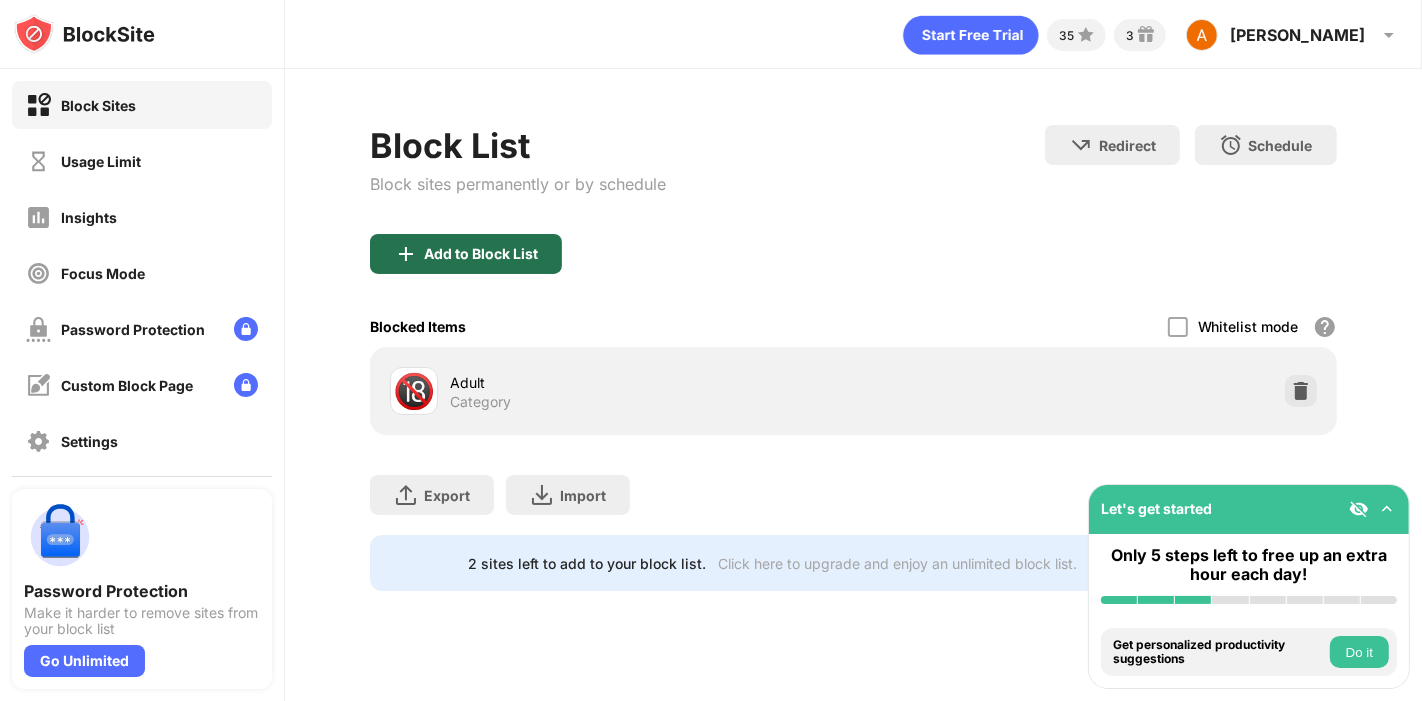 click on "Add to Block List" at bounding box center [481, 254] 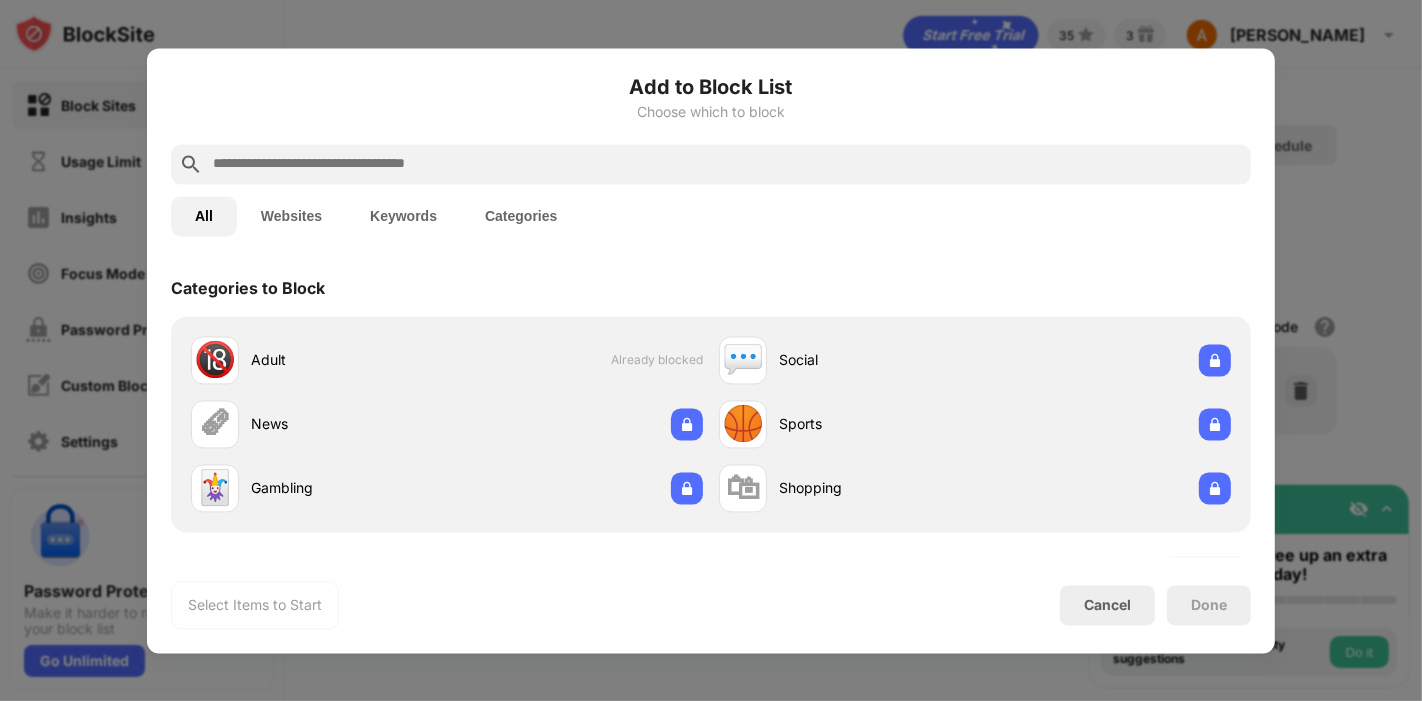 click at bounding box center (727, 164) 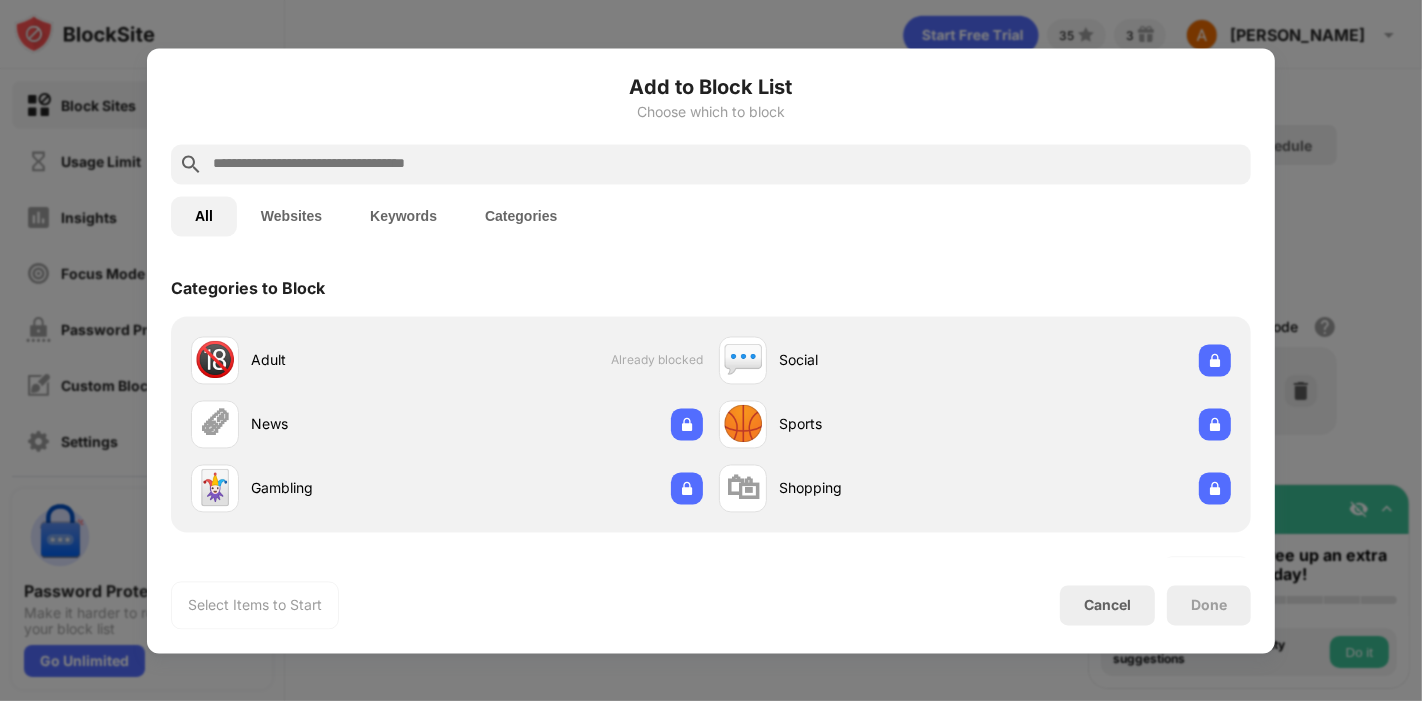 click on "Websites" at bounding box center [291, 216] 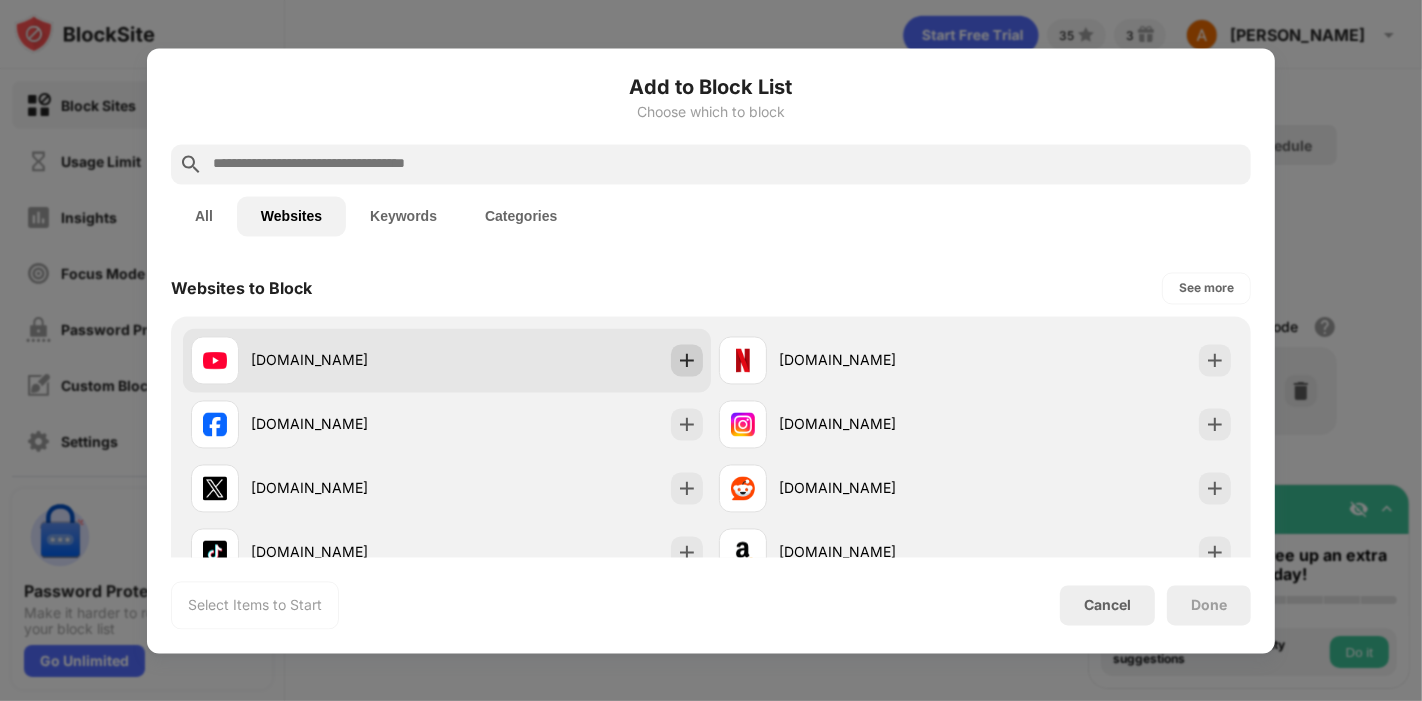 click on "youtube.com" at bounding box center (447, 360) 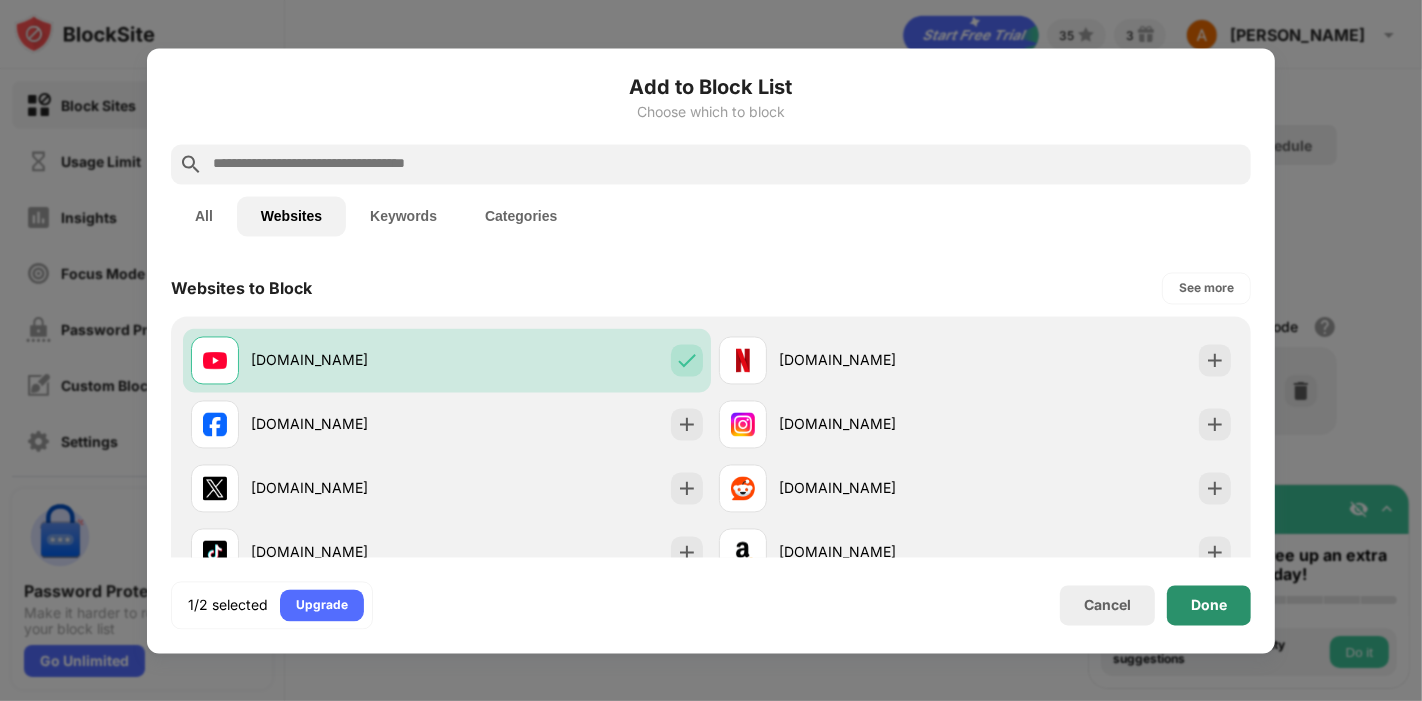 click on "Done" at bounding box center (1209, 605) 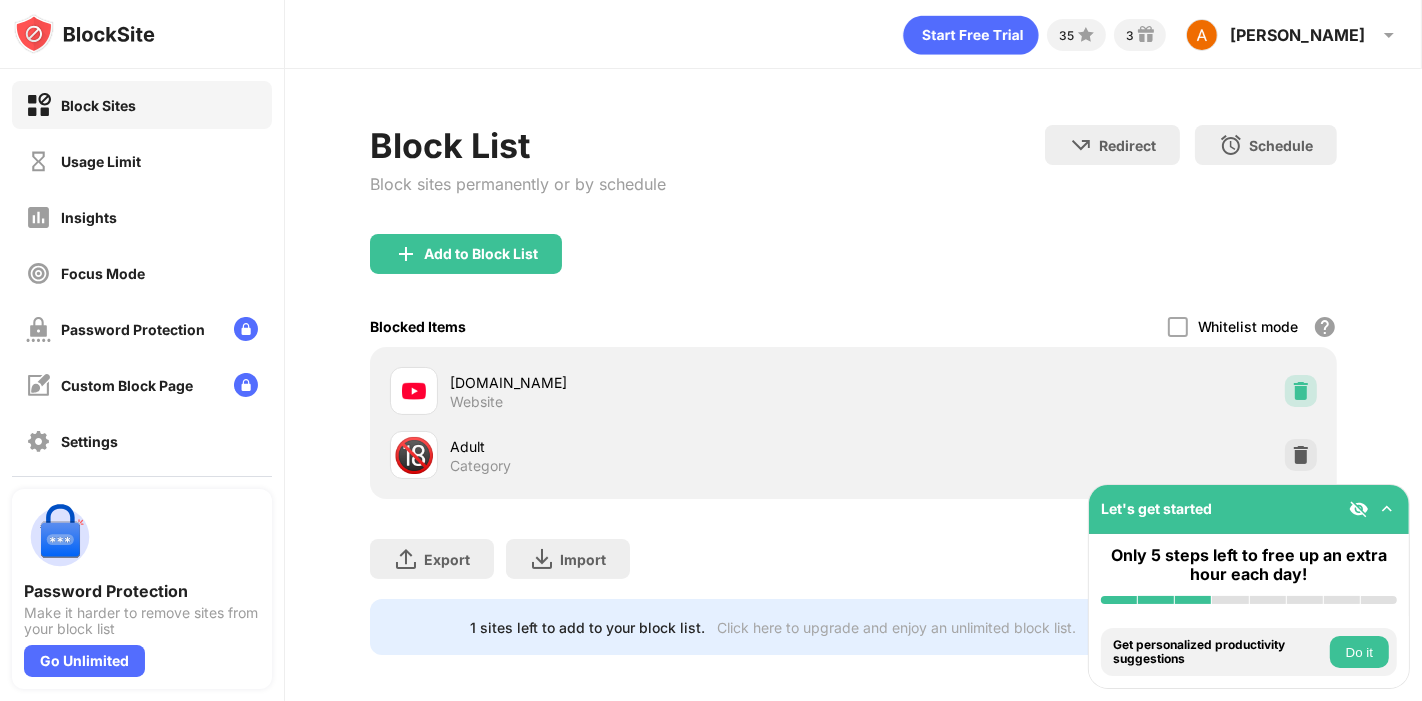 click at bounding box center (1301, 391) 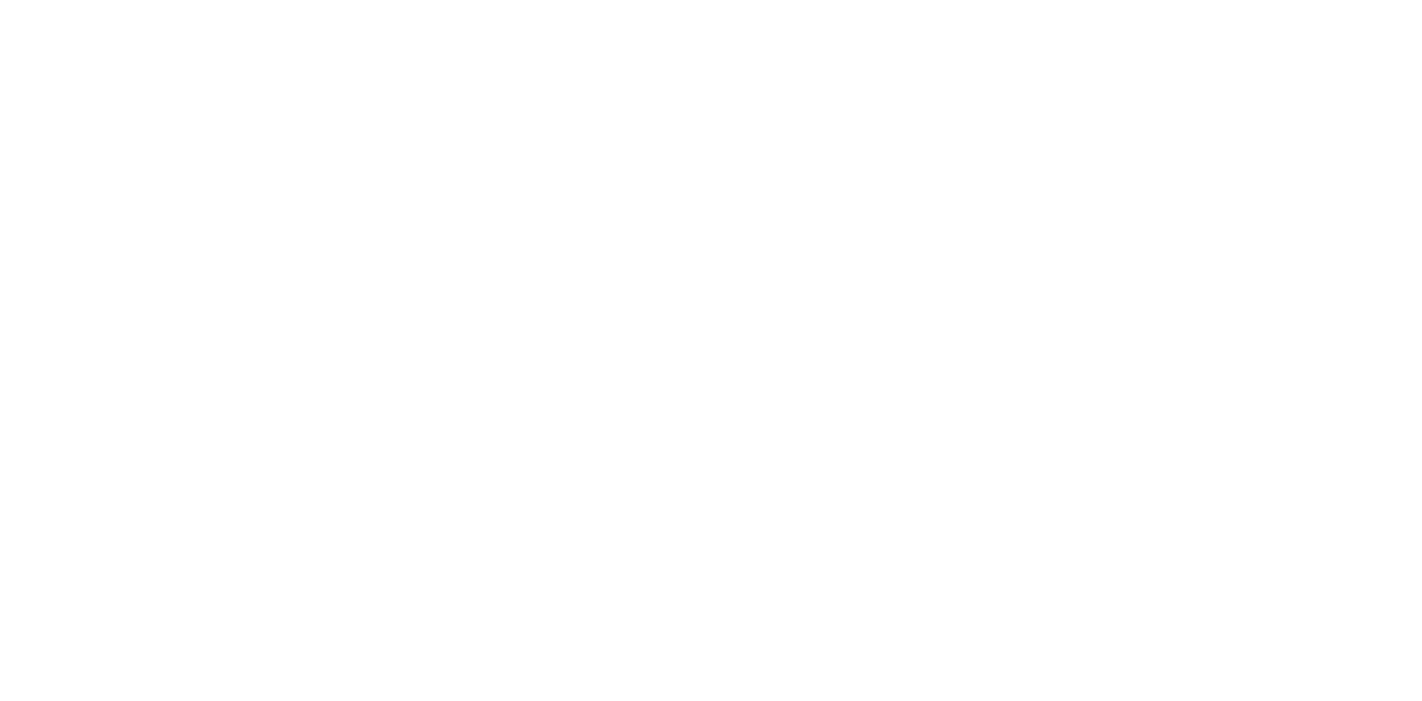 scroll, scrollTop: 0, scrollLeft: 0, axis: both 